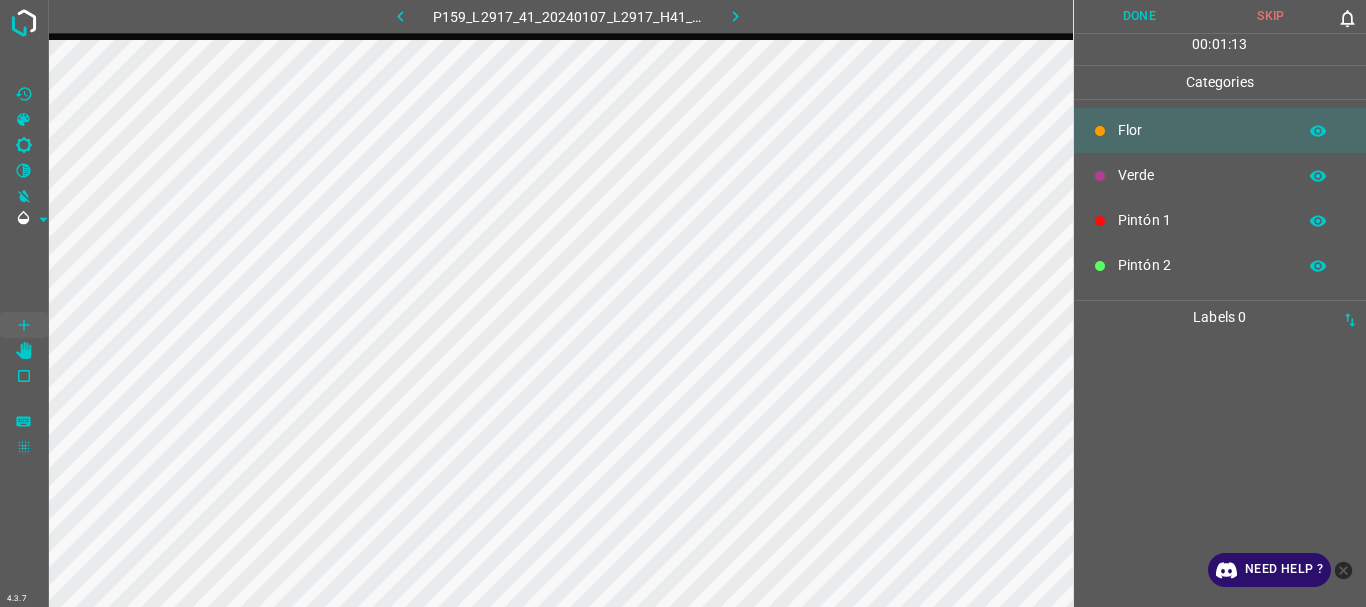 scroll, scrollTop: 0, scrollLeft: 0, axis: both 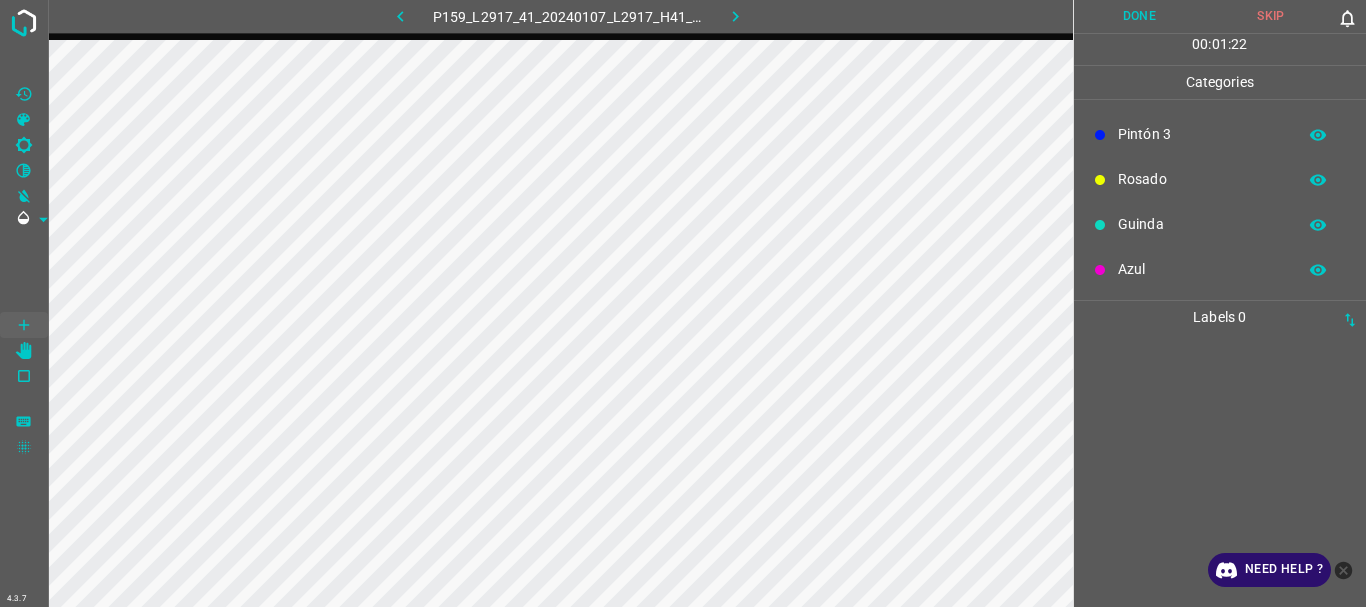 click on "Pintón 3" at bounding box center [1202, 134] 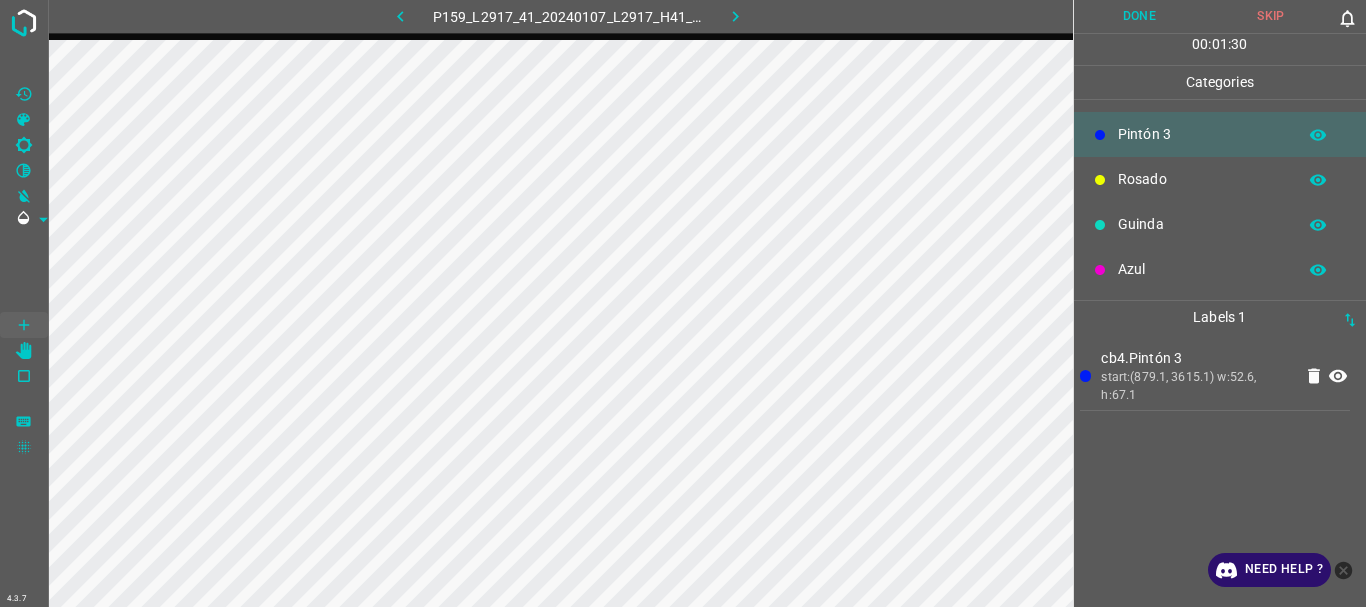 scroll, scrollTop: 0, scrollLeft: 0, axis: both 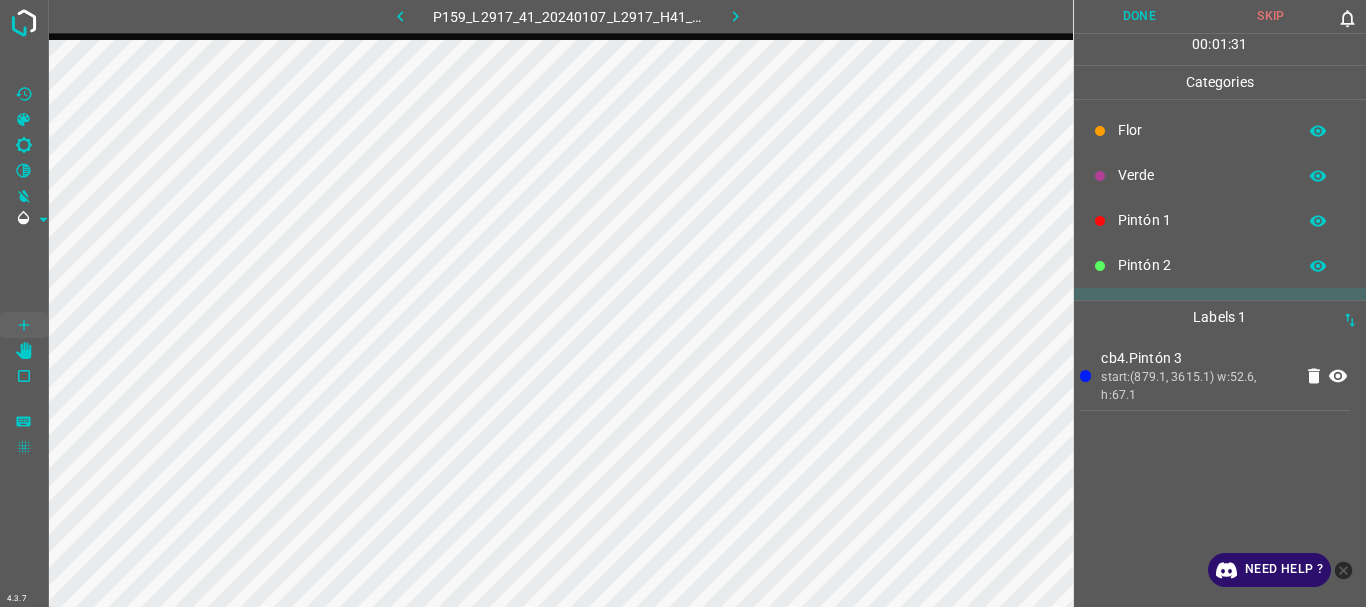 click on "Pintón 2" at bounding box center (1202, 265) 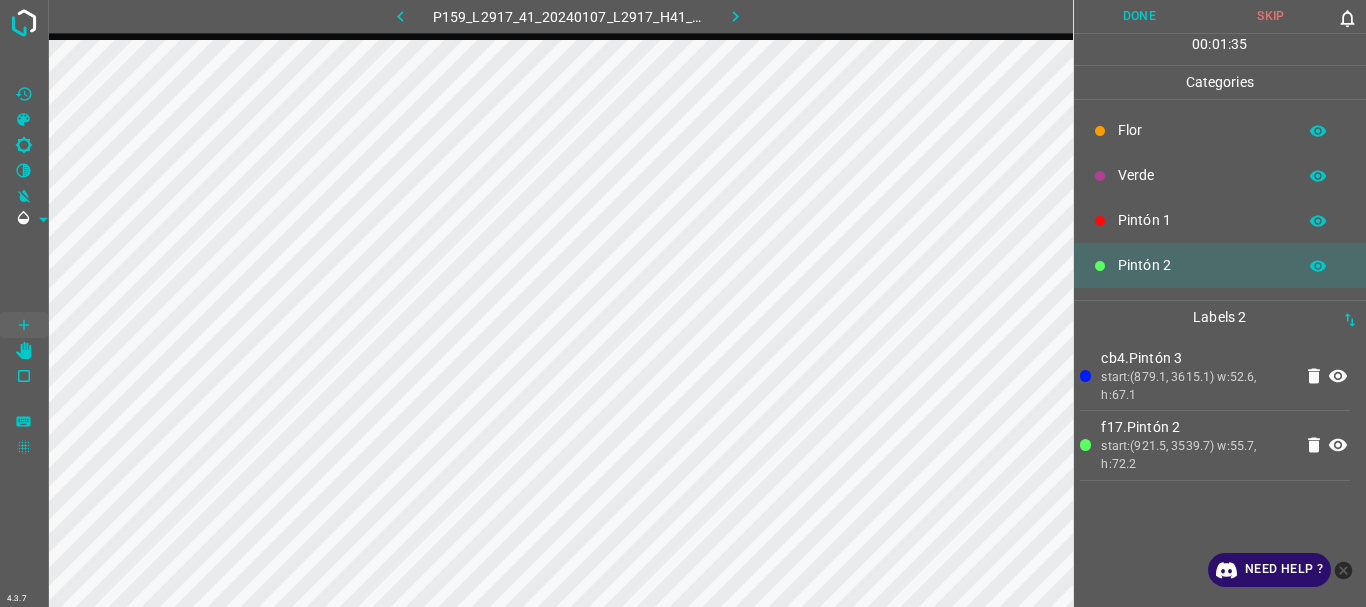 click on "Verde" at bounding box center (1202, 175) 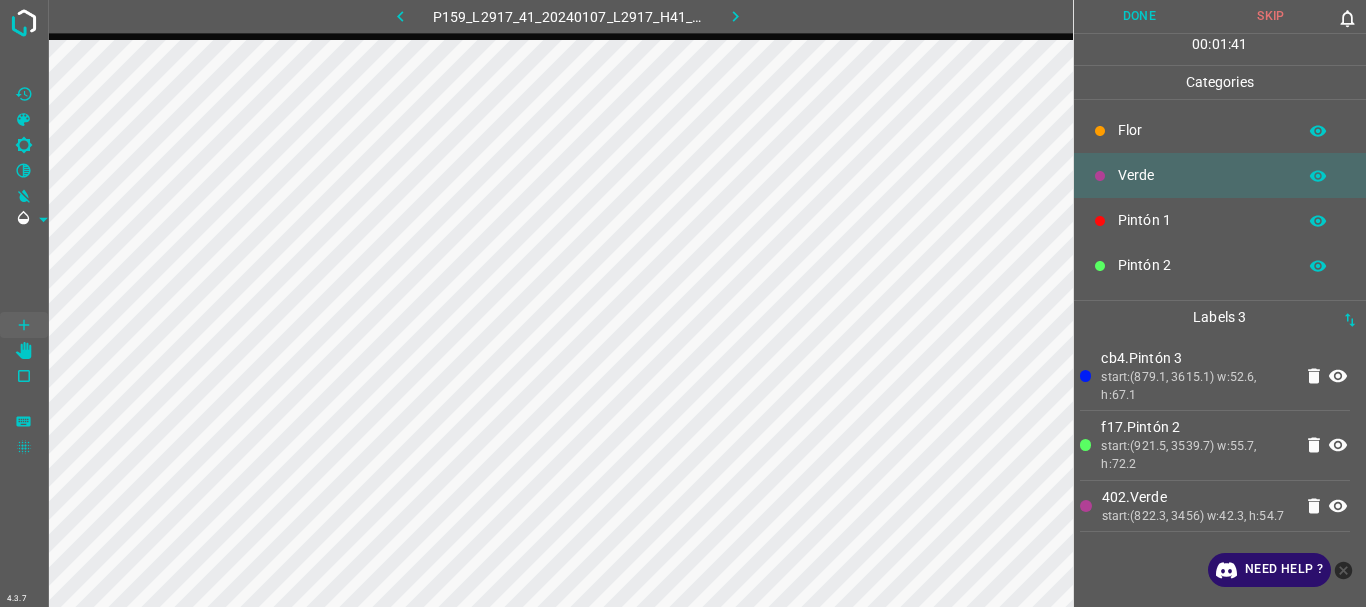scroll, scrollTop: 176, scrollLeft: 0, axis: vertical 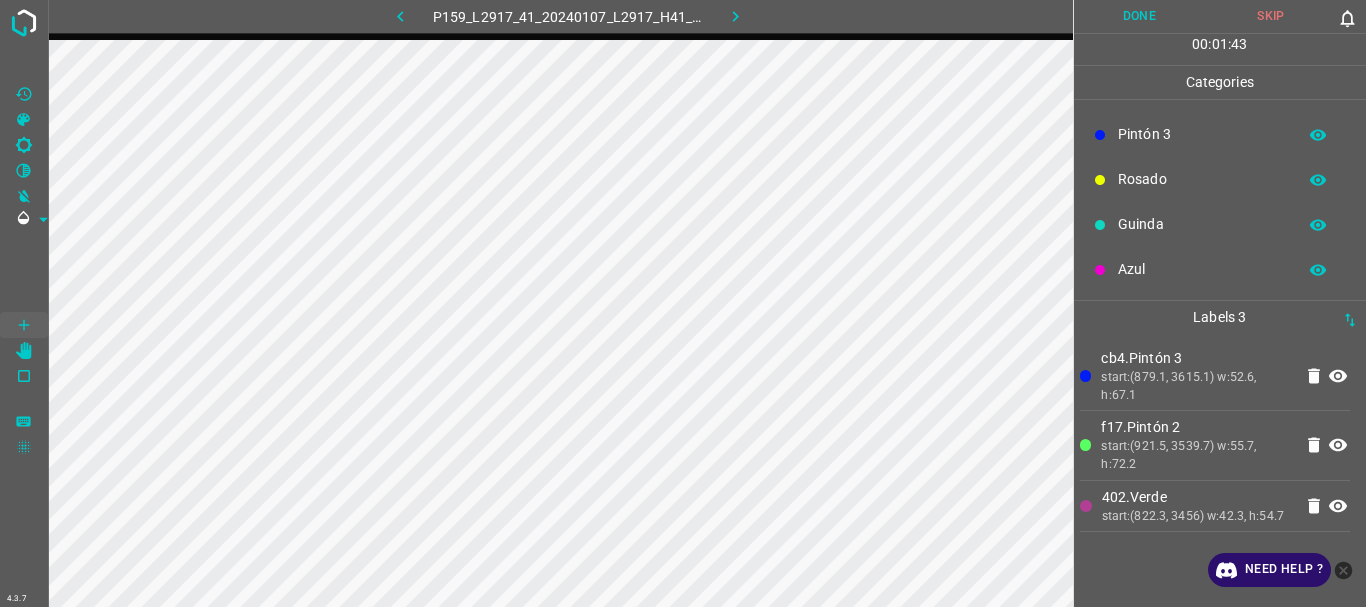 click on "Guinda" at bounding box center [1202, 224] 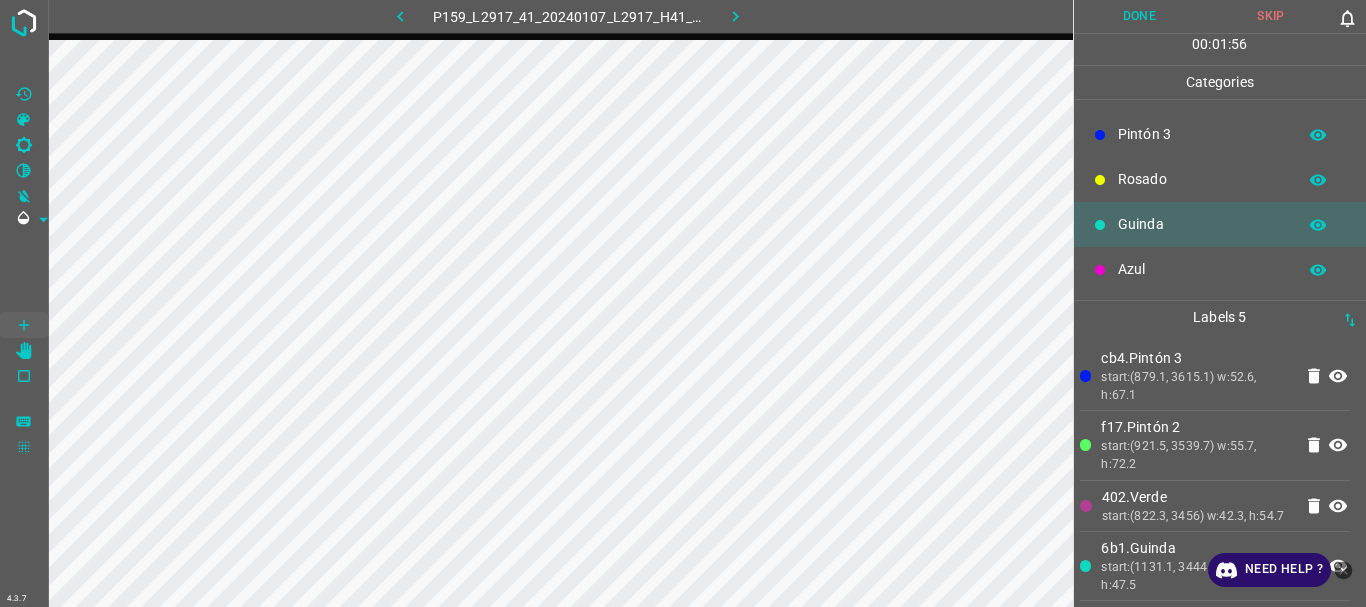 scroll, scrollTop: 0, scrollLeft: 0, axis: both 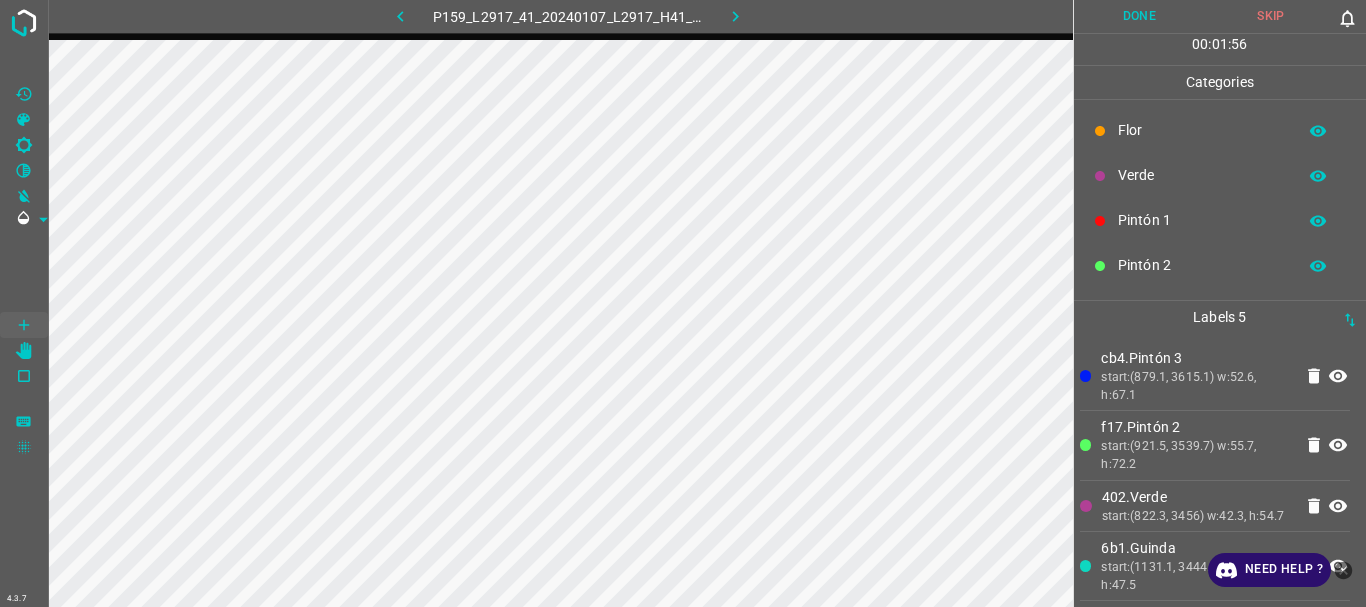 click on "Pintón 2" at bounding box center (1202, 265) 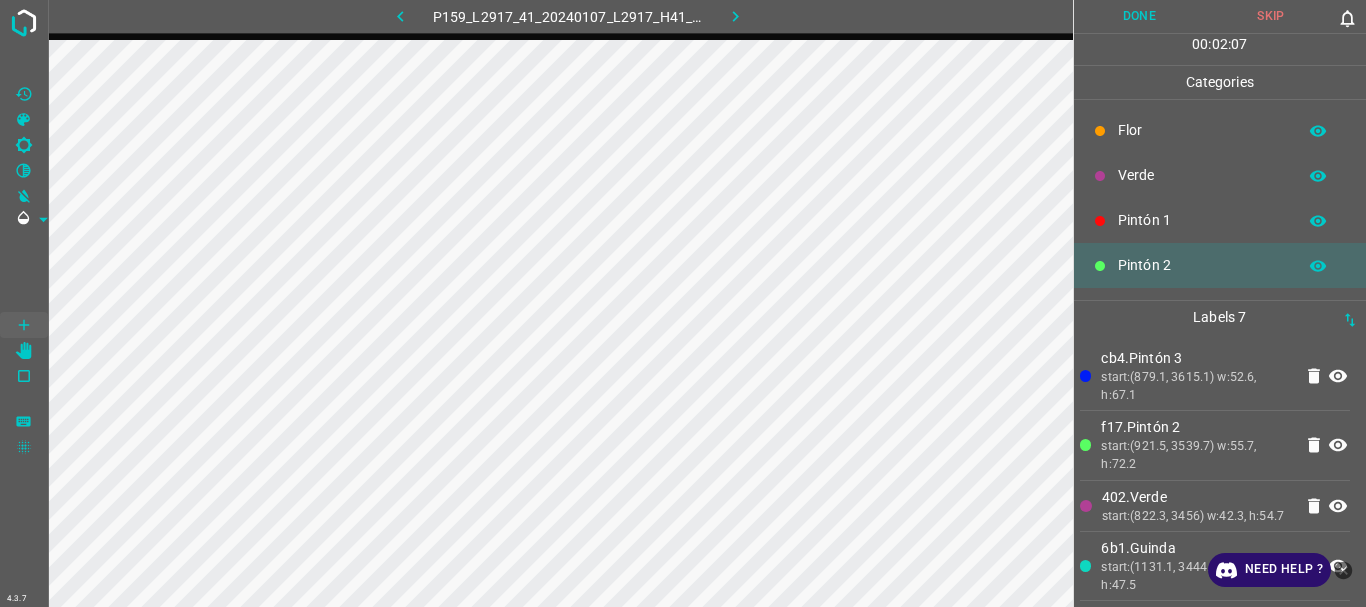 scroll, scrollTop: 176, scrollLeft: 0, axis: vertical 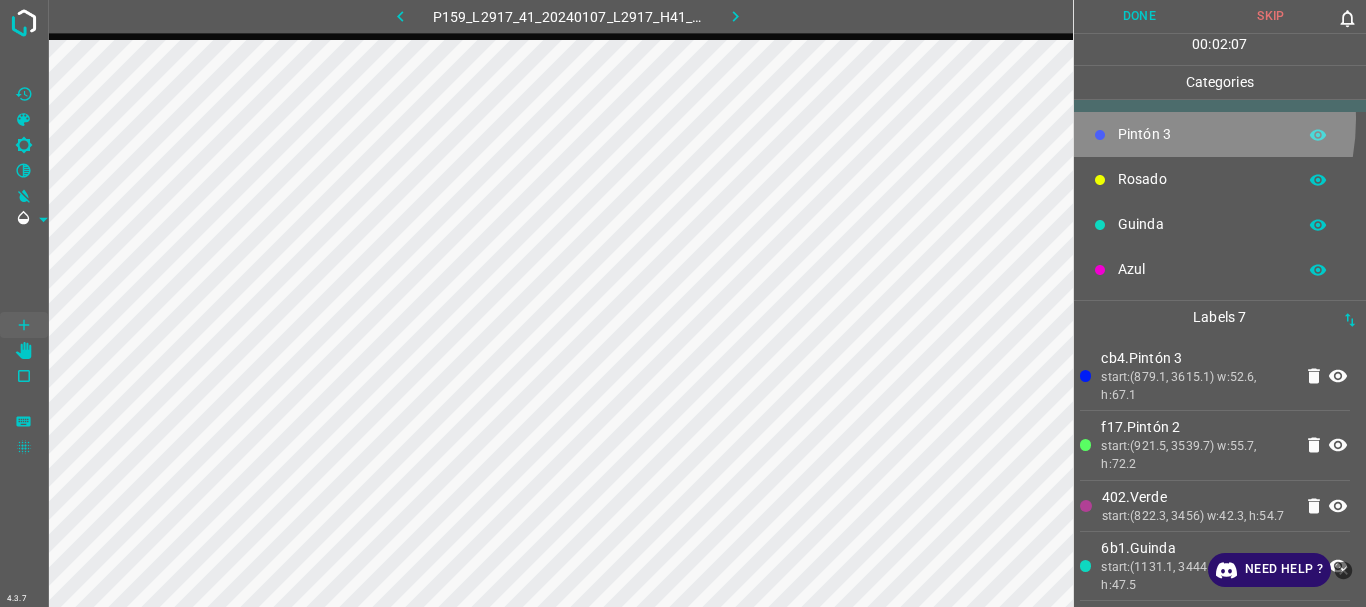 click on "Pintón 3" at bounding box center [1220, 134] 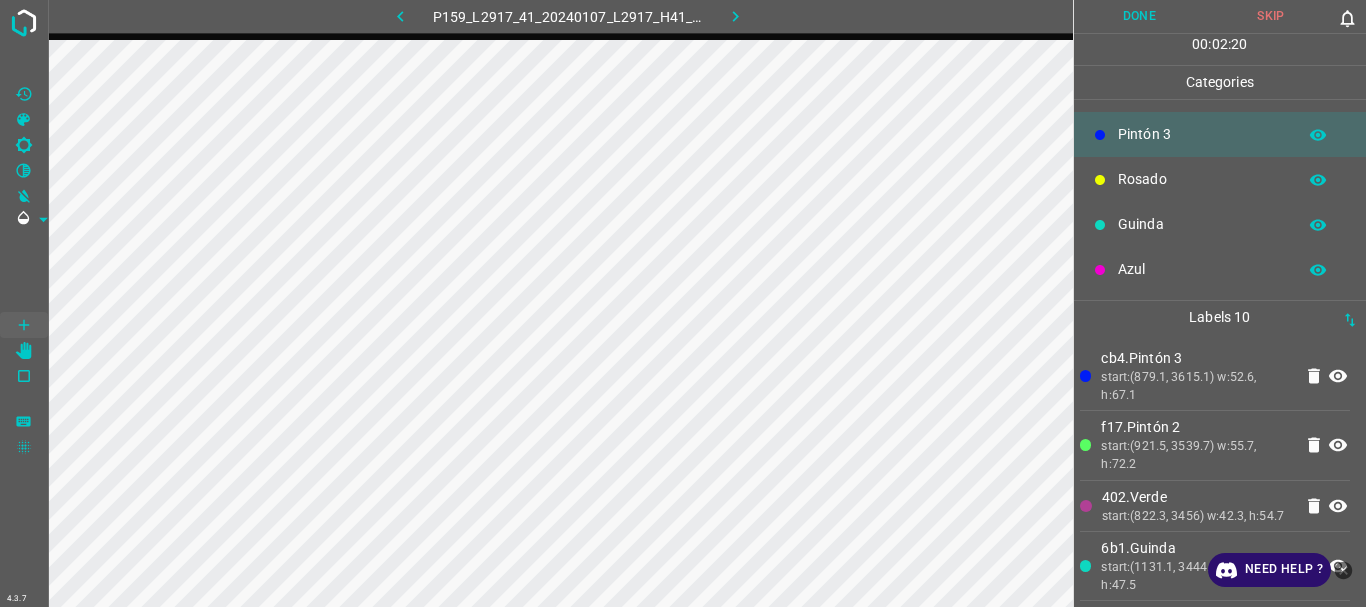 click on "Rosado" at bounding box center (1202, 179) 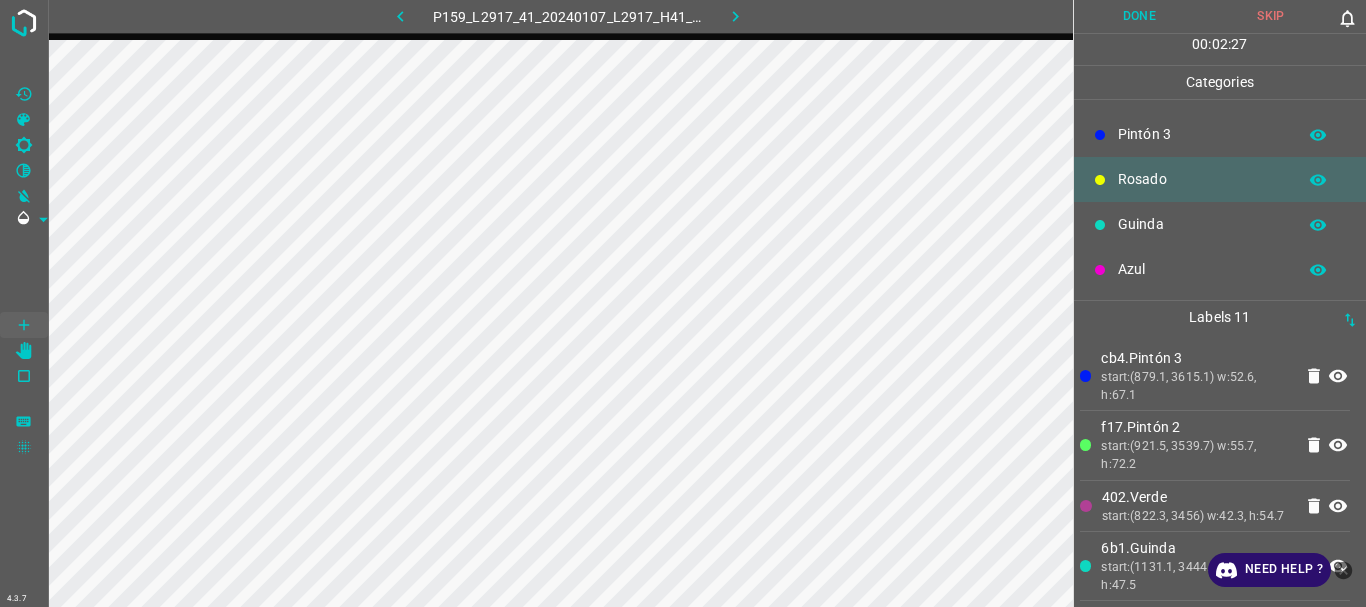 scroll, scrollTop: 0, scrollLeft: 0, axis: both 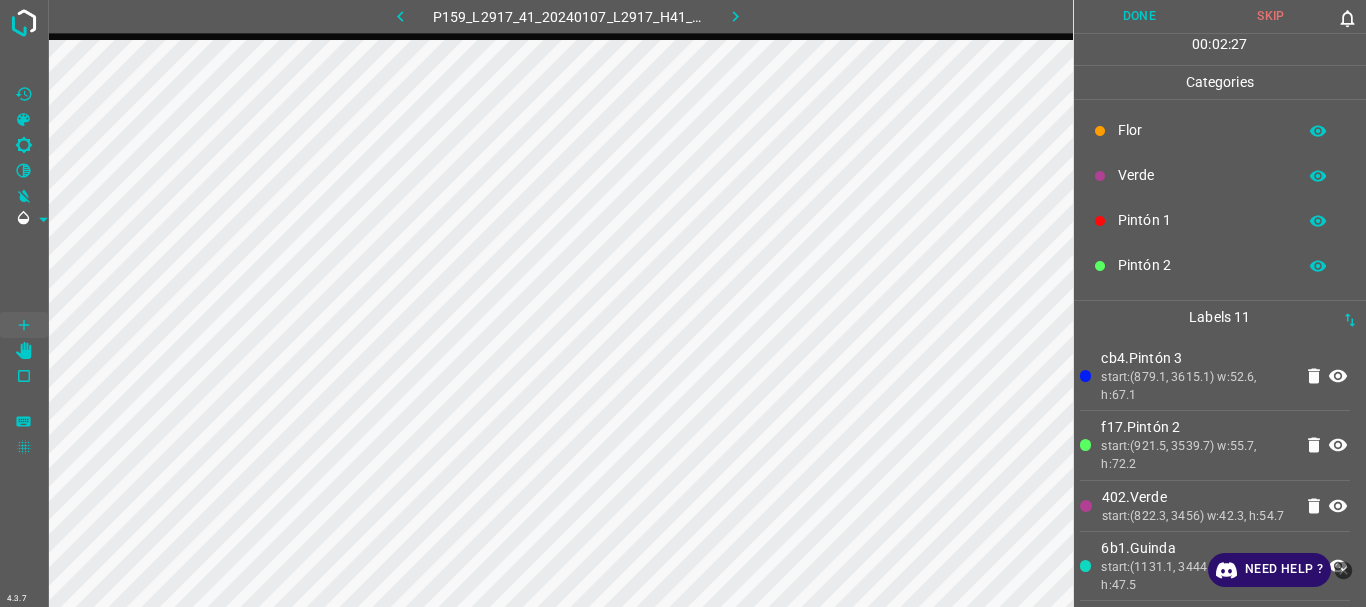 click on "Flor" at bounding box center (1202, 130) 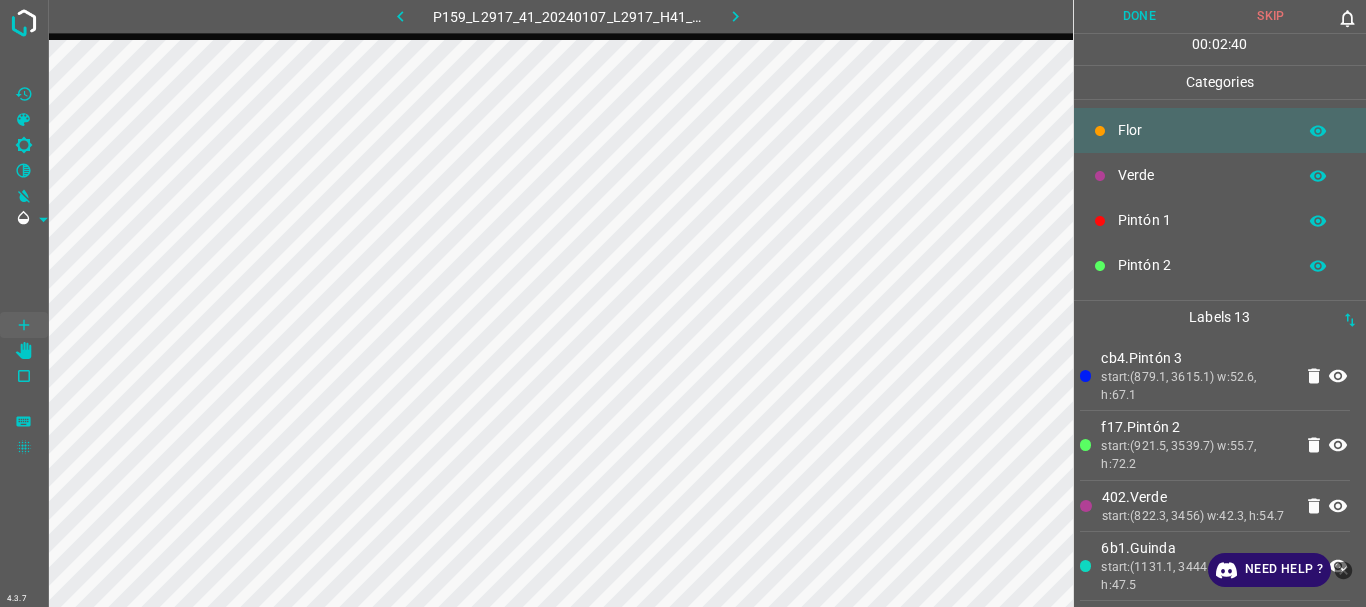 scroll, scrollTop: 176, scrollLeft: 0, axis: vertical 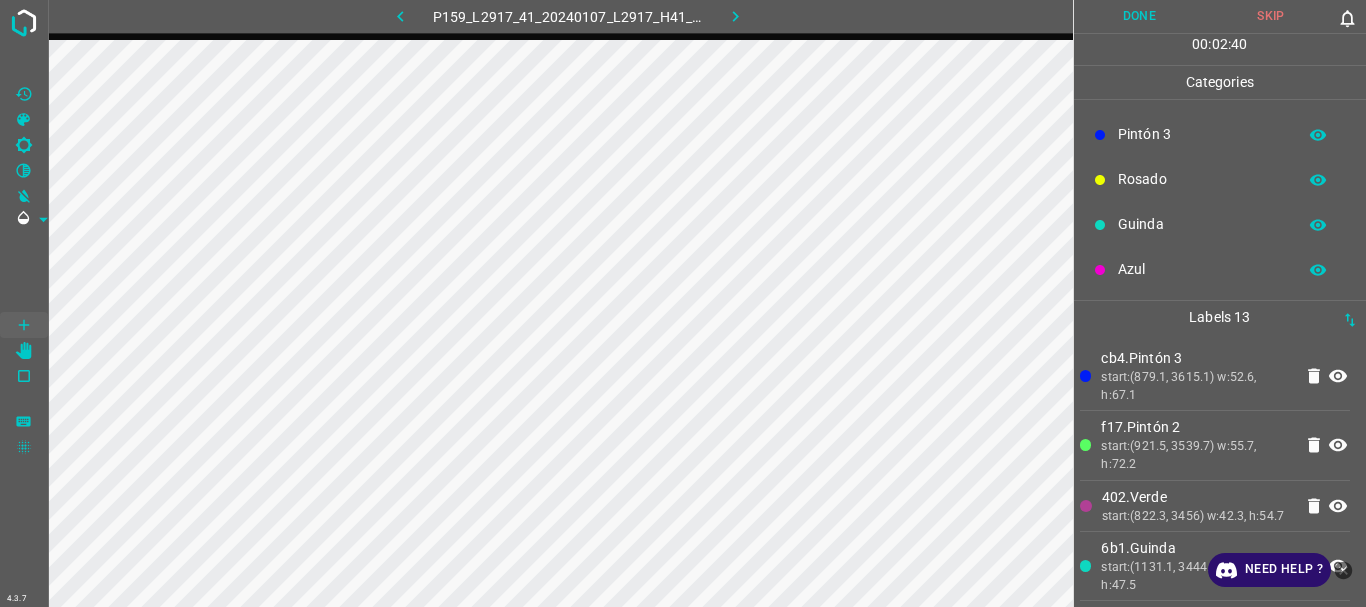 click on "Pintón 3" at bounding box center [1202, 134] 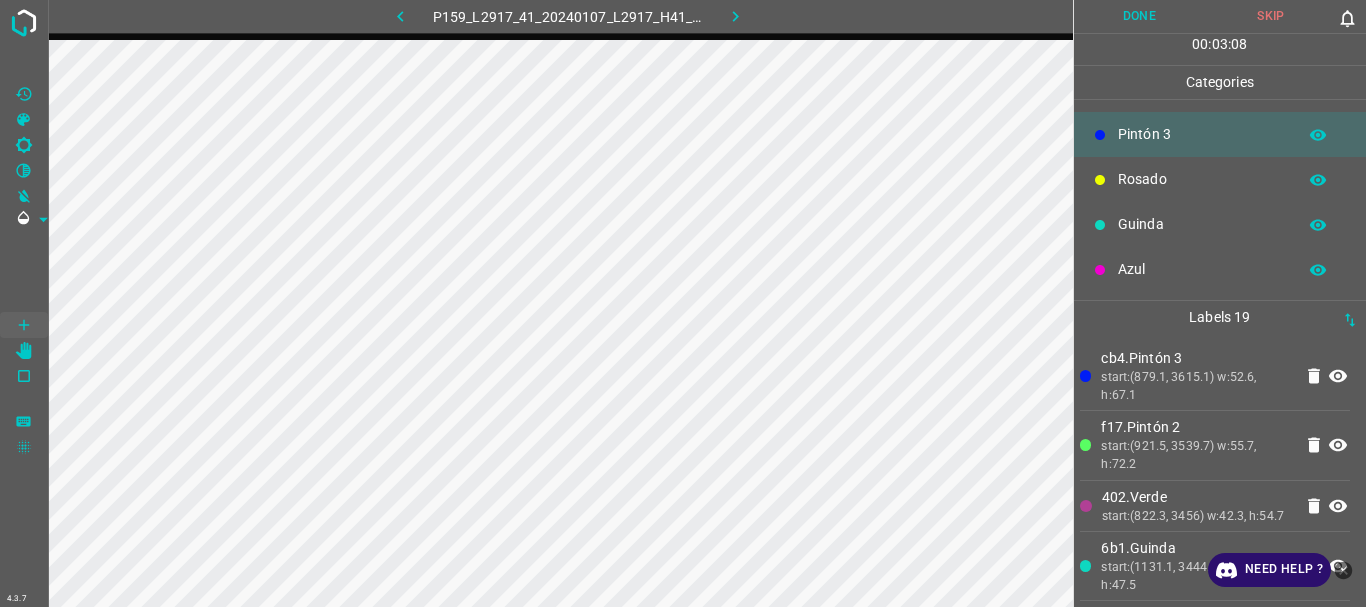 scroll, scrollTop: 0, scrollLeft: 0, axis: both 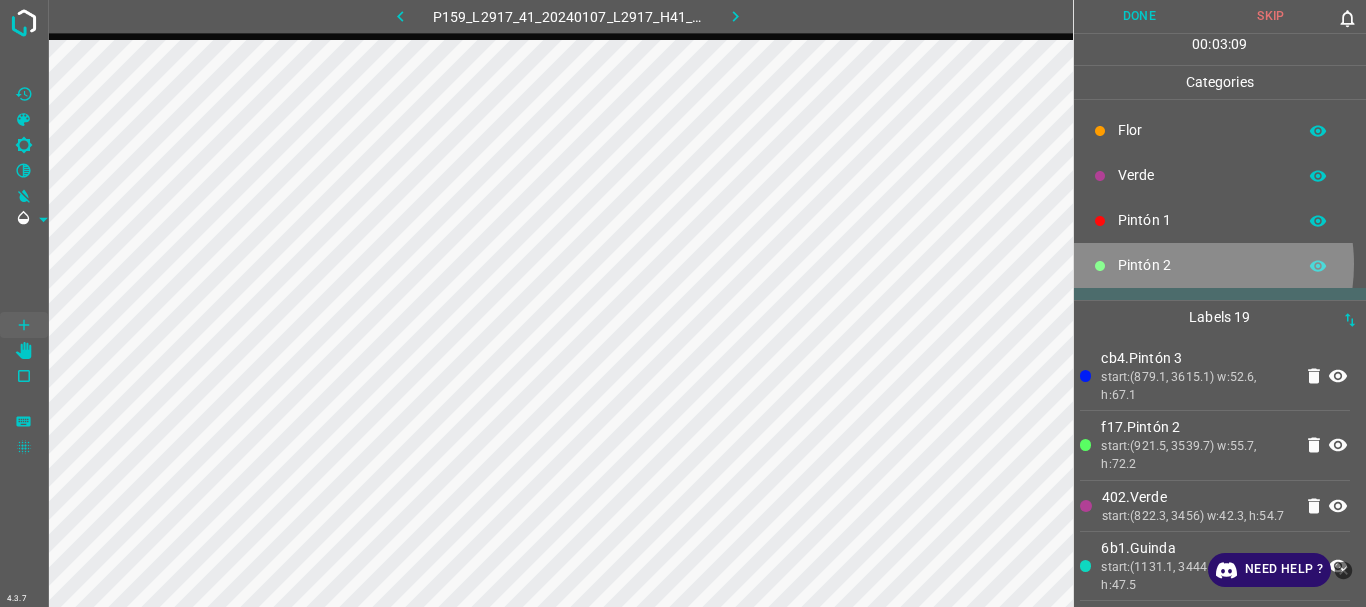 click on "Pintón 2" at bounding box center [1202, 265] 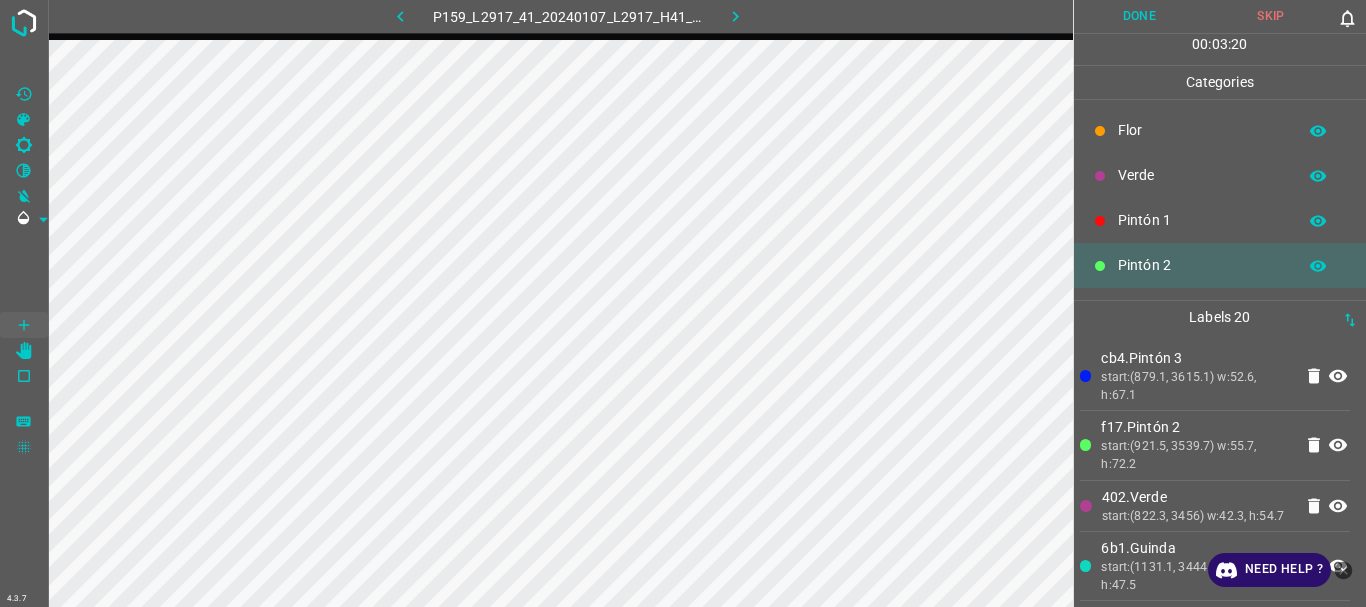 scroll, scrollTop: 176, scrollLeft: 0, axis: vertical 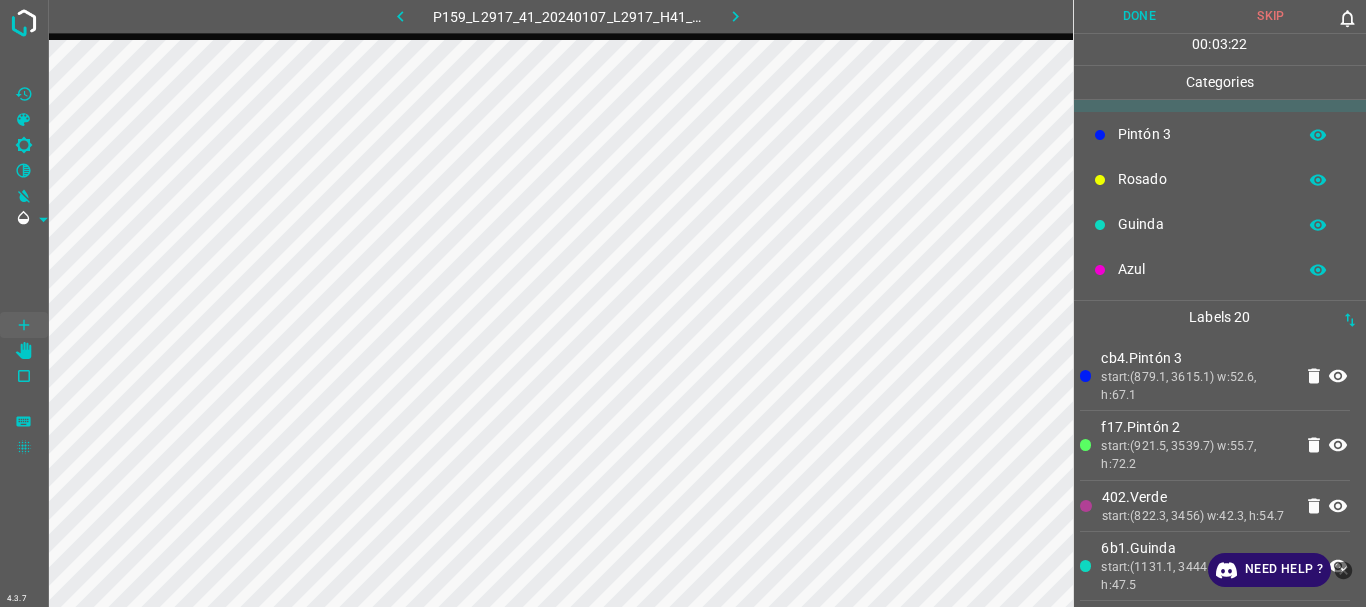 click on "Azul" at bounding box center (1202, 269) 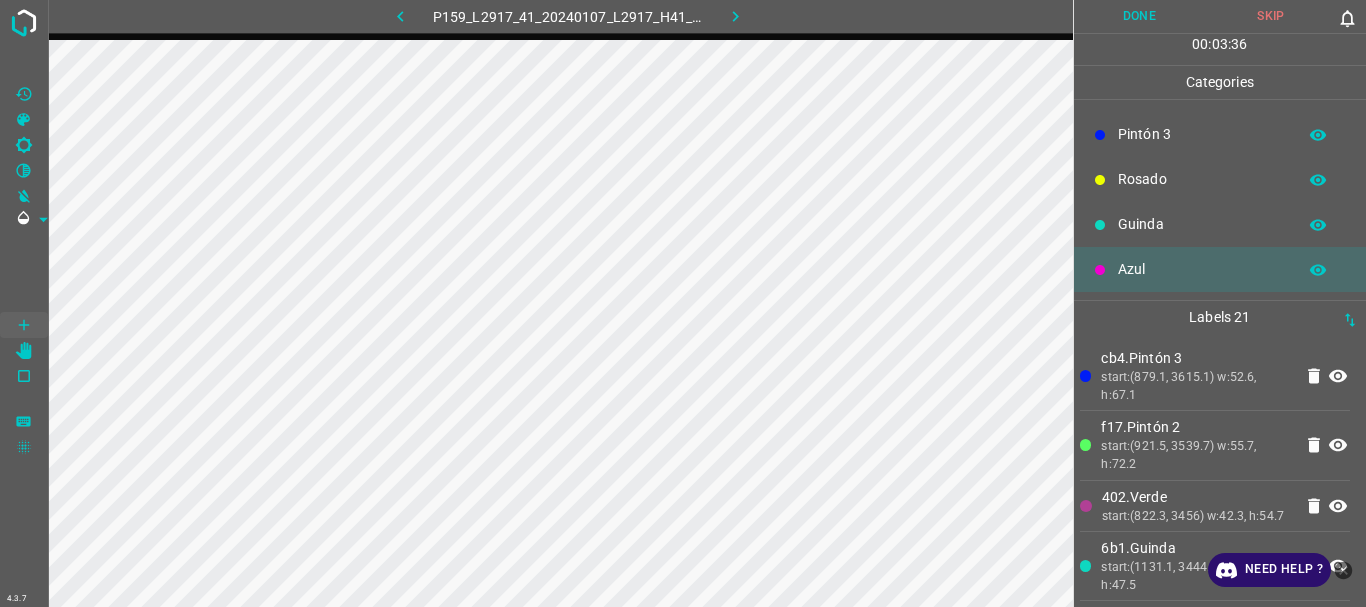 click on "Pintón 3" at bounding box center (1202, 134) 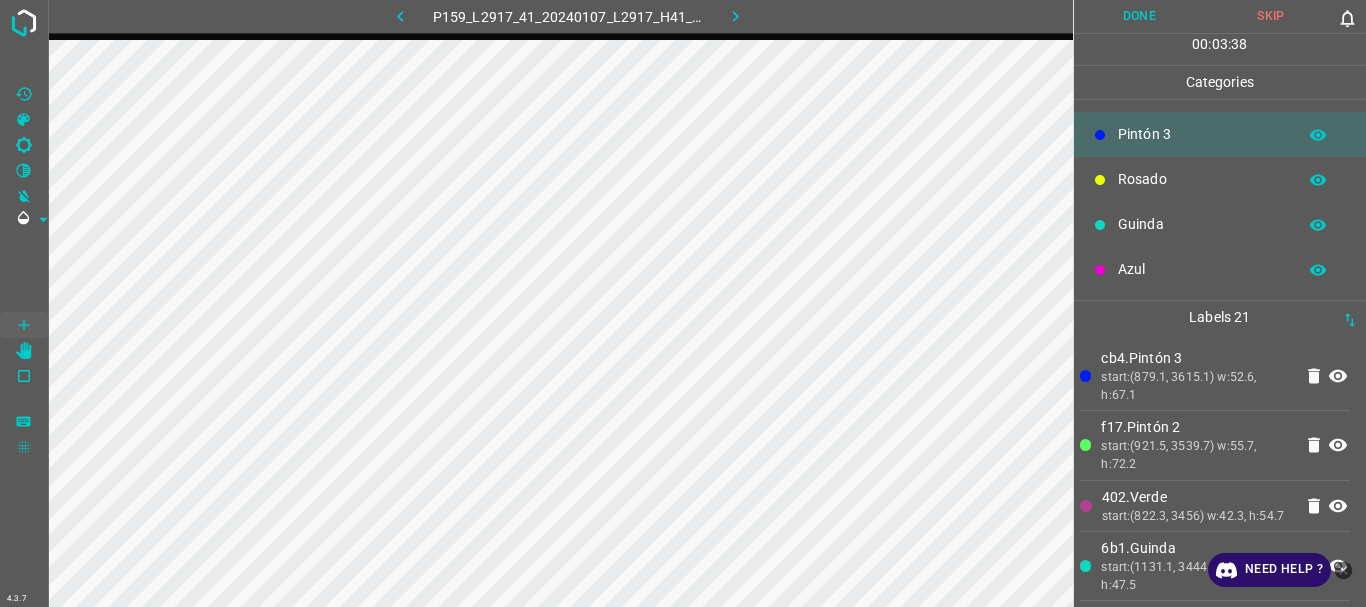 scroll, scrollTop: 0, scrollLeft: 0, axis: both 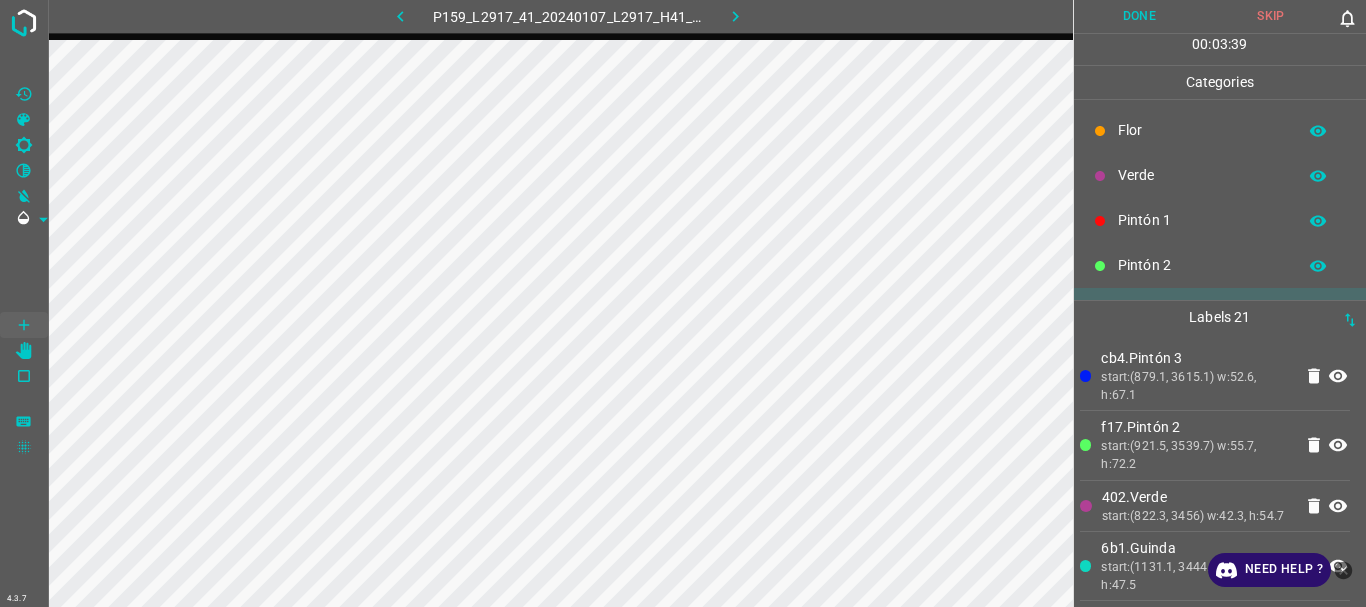 click on "Pintón 2" at bounding box center [1202, 265] 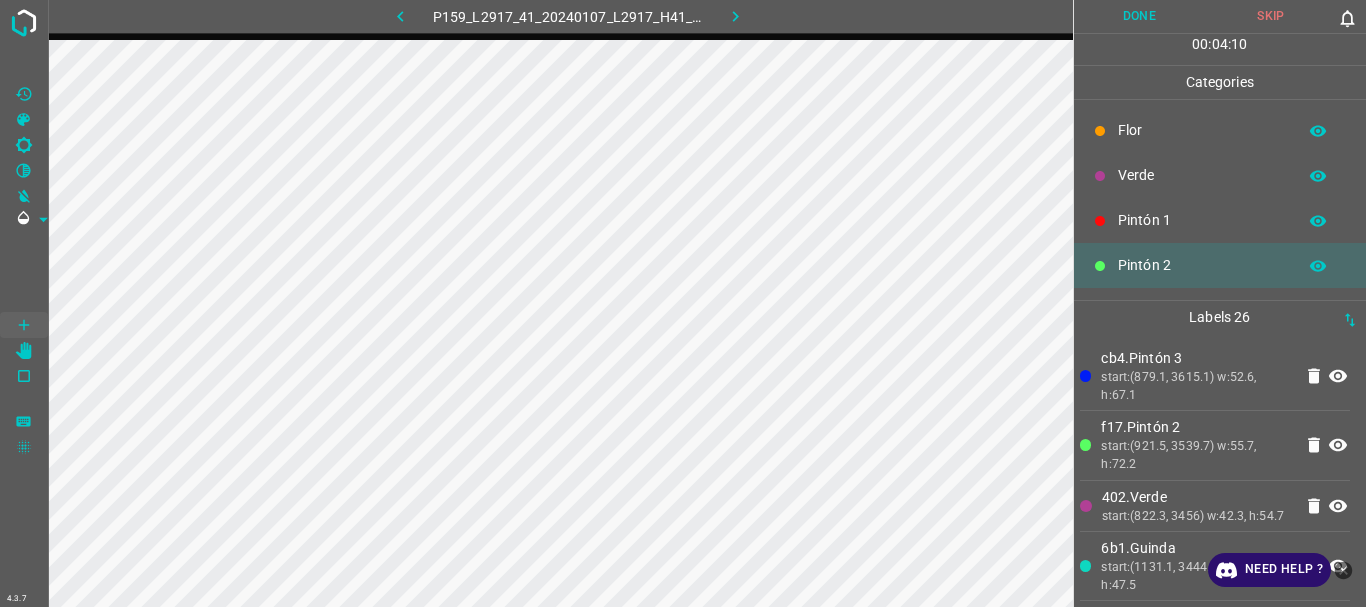 scroll, scrollTop: 176, scrollLeft: 0, axis: vertical 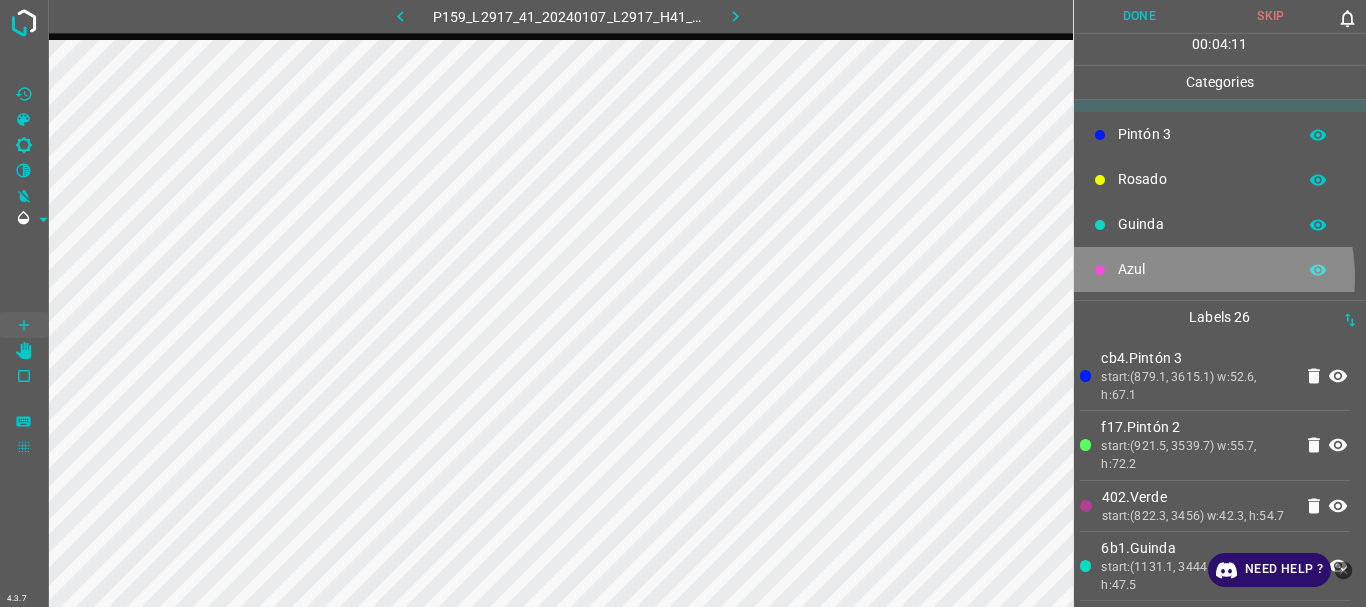 click on "Azul" at bounding box center (1202, 269) 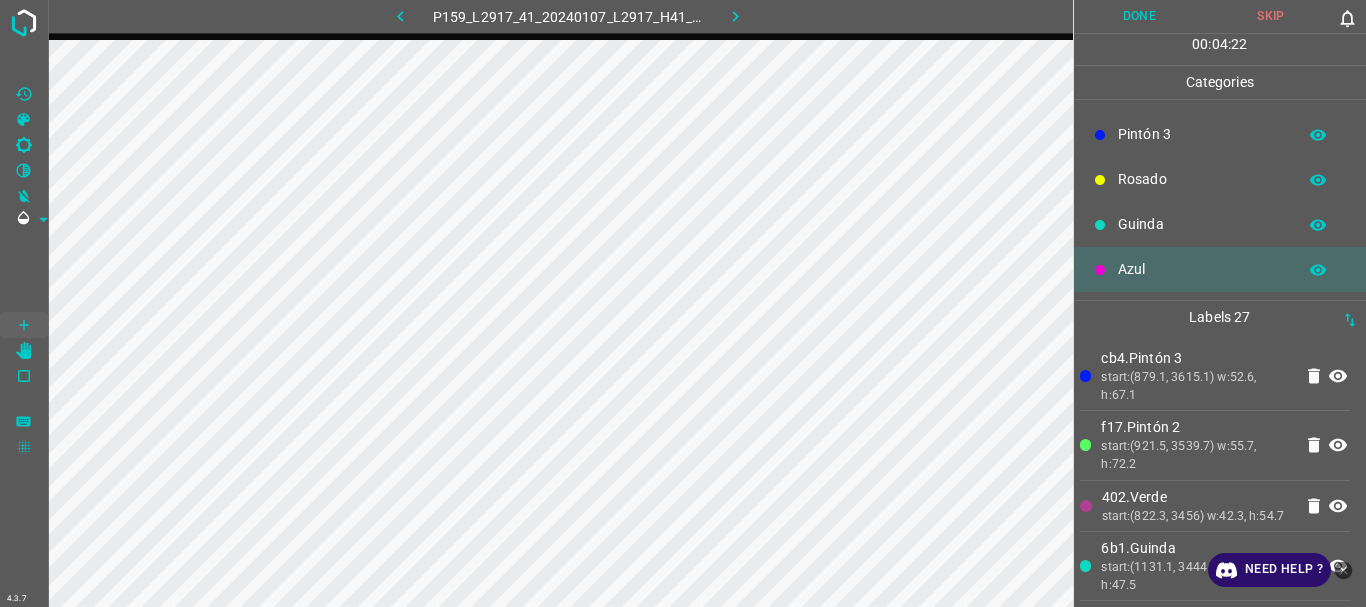 scroll, scrollTop: 0, scrollLeft: 0, axis: both 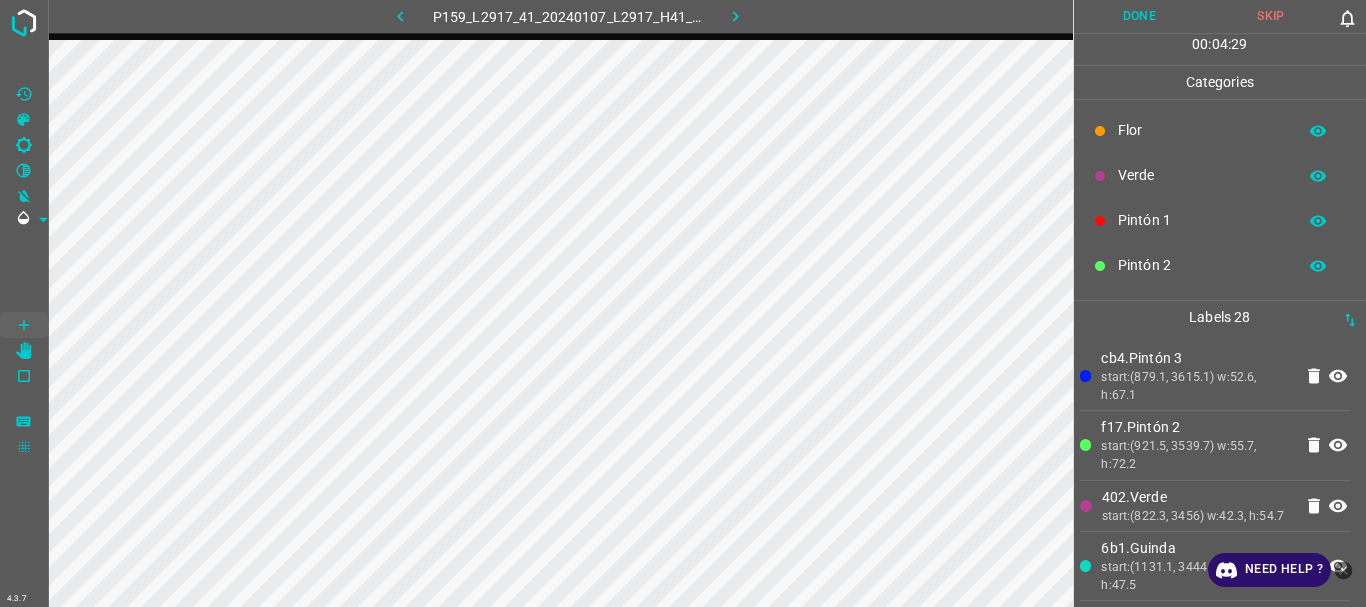 click on "Pintón 2" at bounding box center (1202, 265) 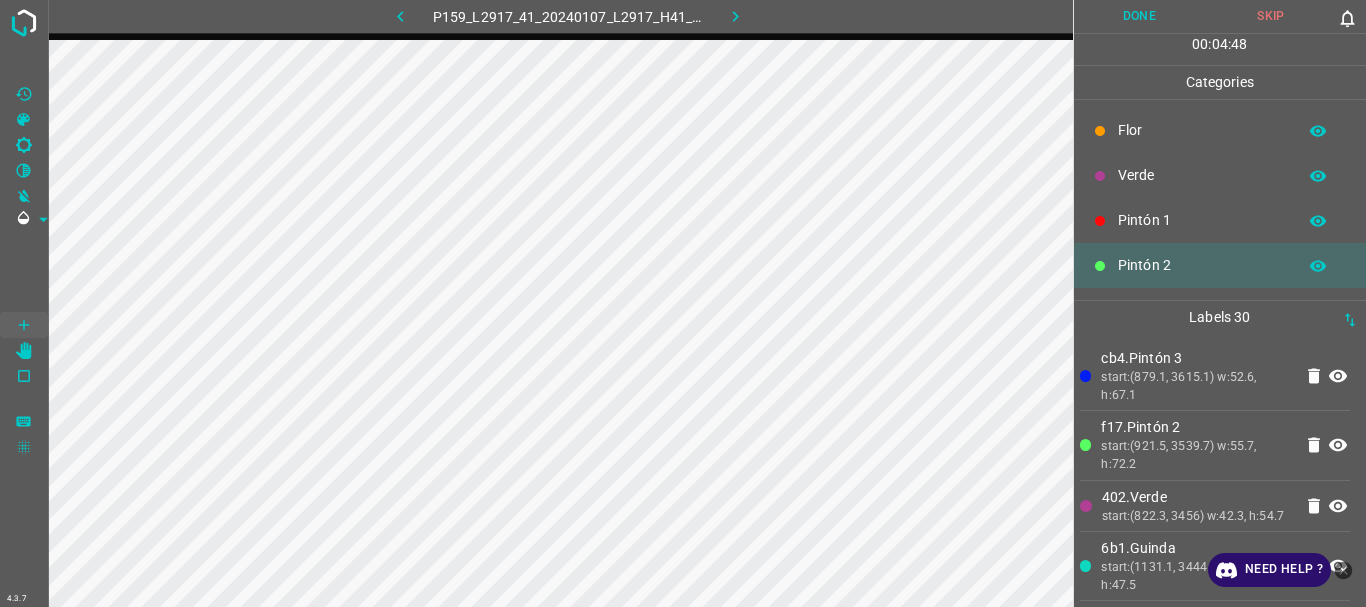 scroll, scrollTop: 176, scrollLeft: 0, axis: vertical 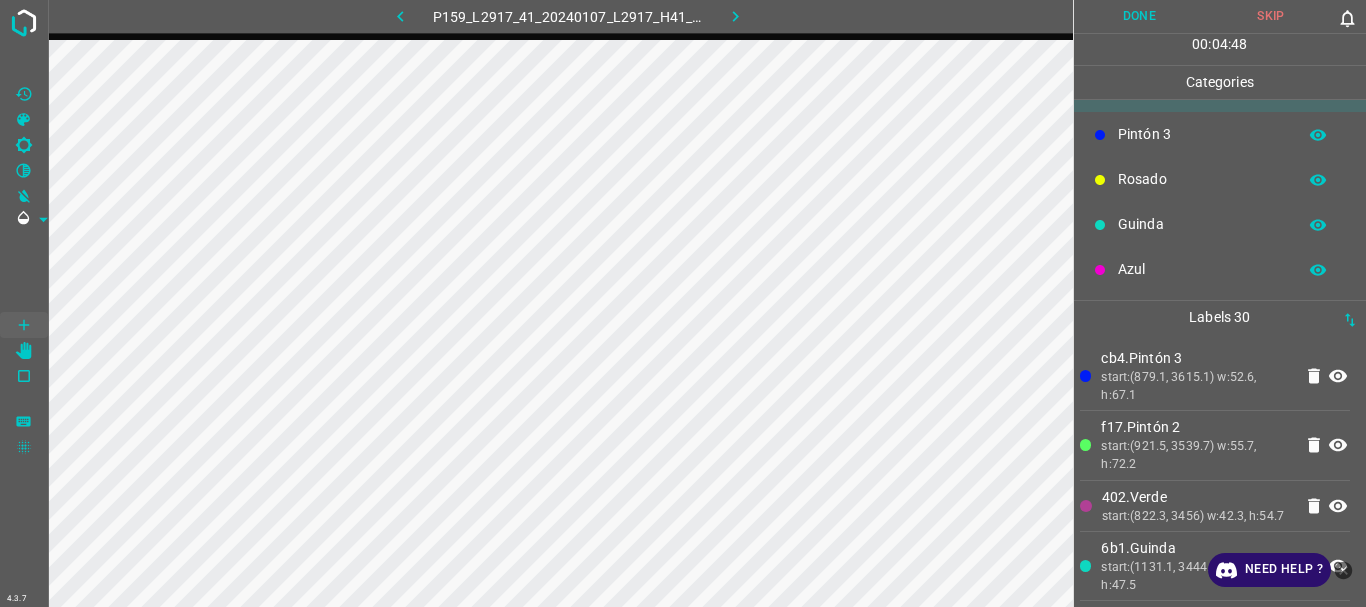 click on "Guinda" at bounding box center [1202, 224] 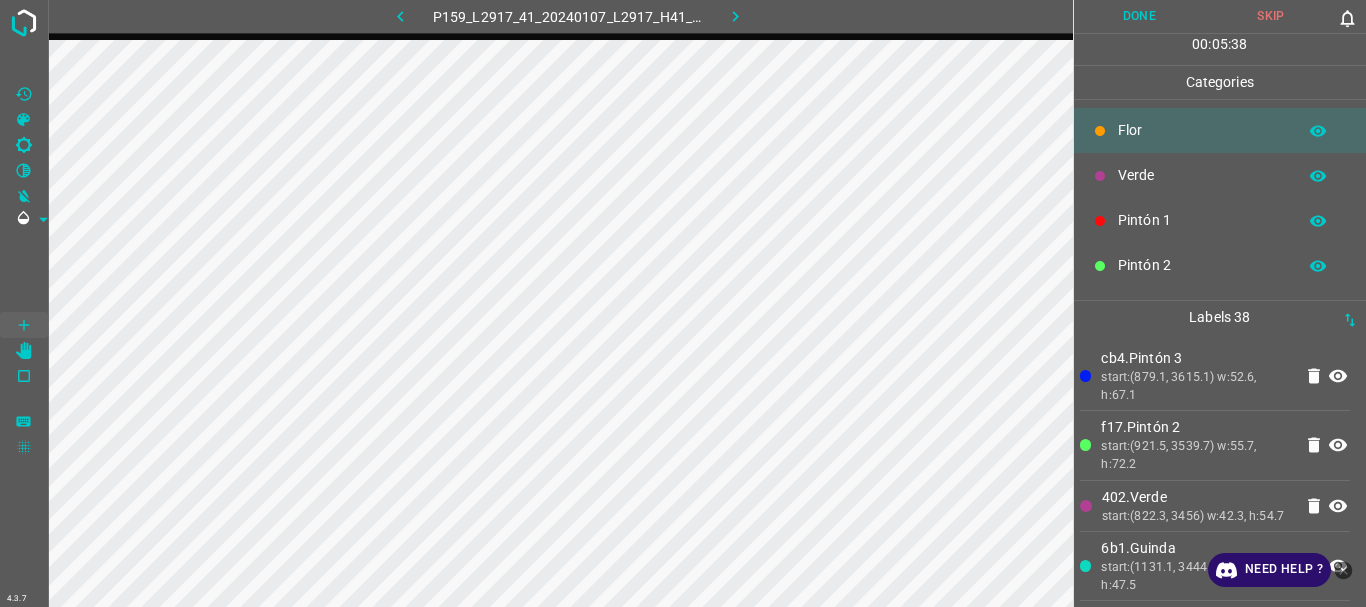 scroll, scrollTop: 176, scrollLeft: 0, axis: vertical 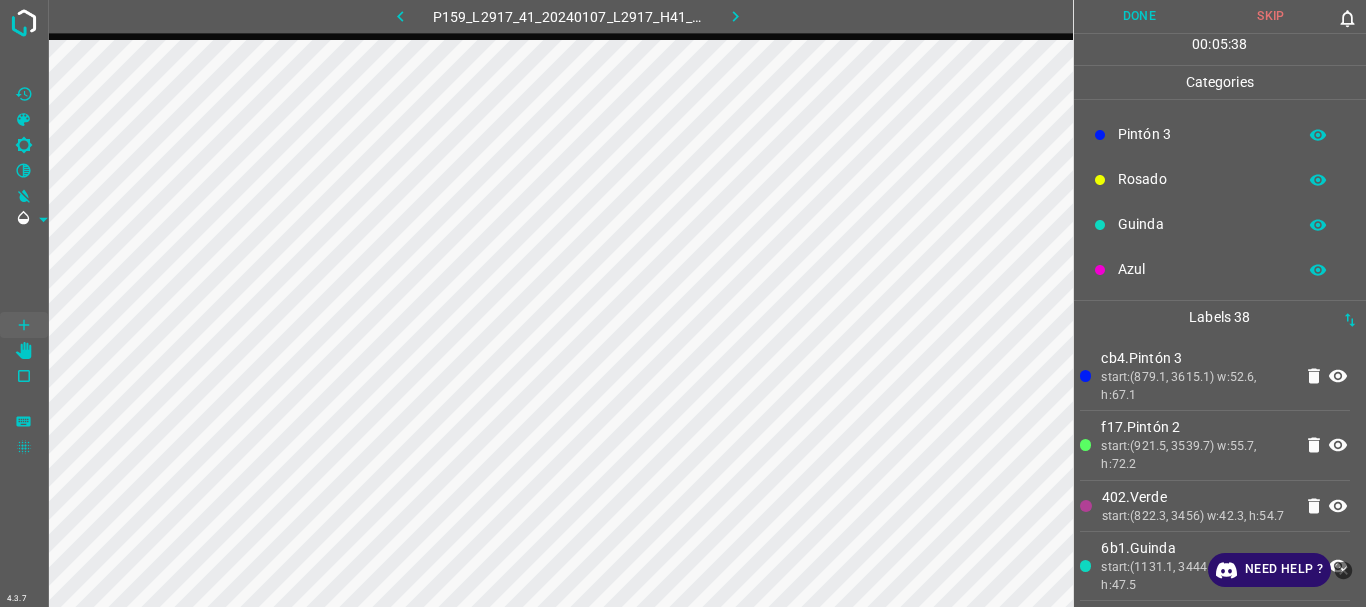 click on "Azul" at bounding box center (1202, 269) 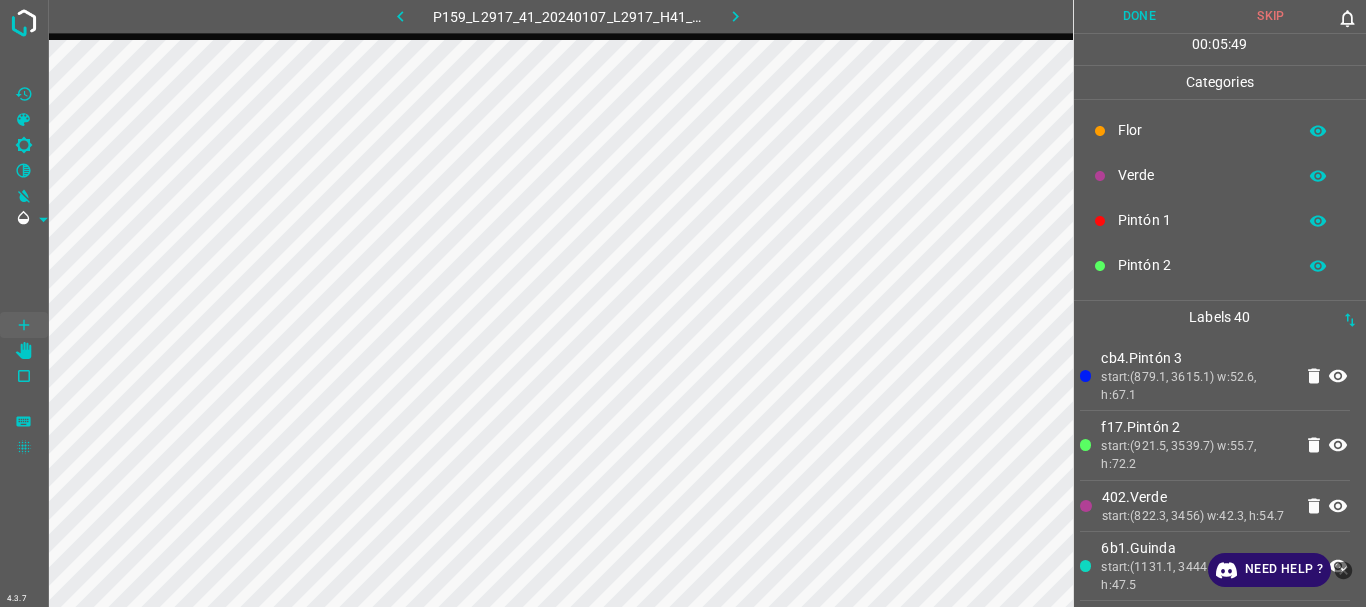 scroll, scrollTop: 176, scrollLeft: 0, axis: vertical 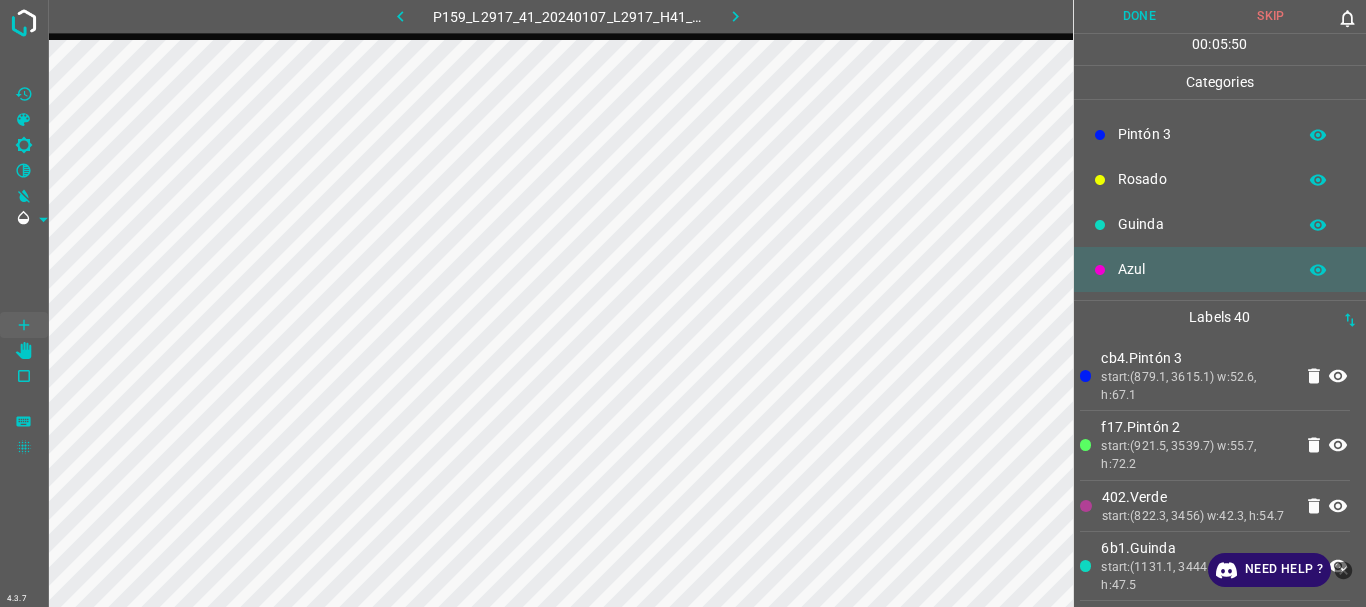 click on "Pintón 3" at bounding box center [1202, 134] 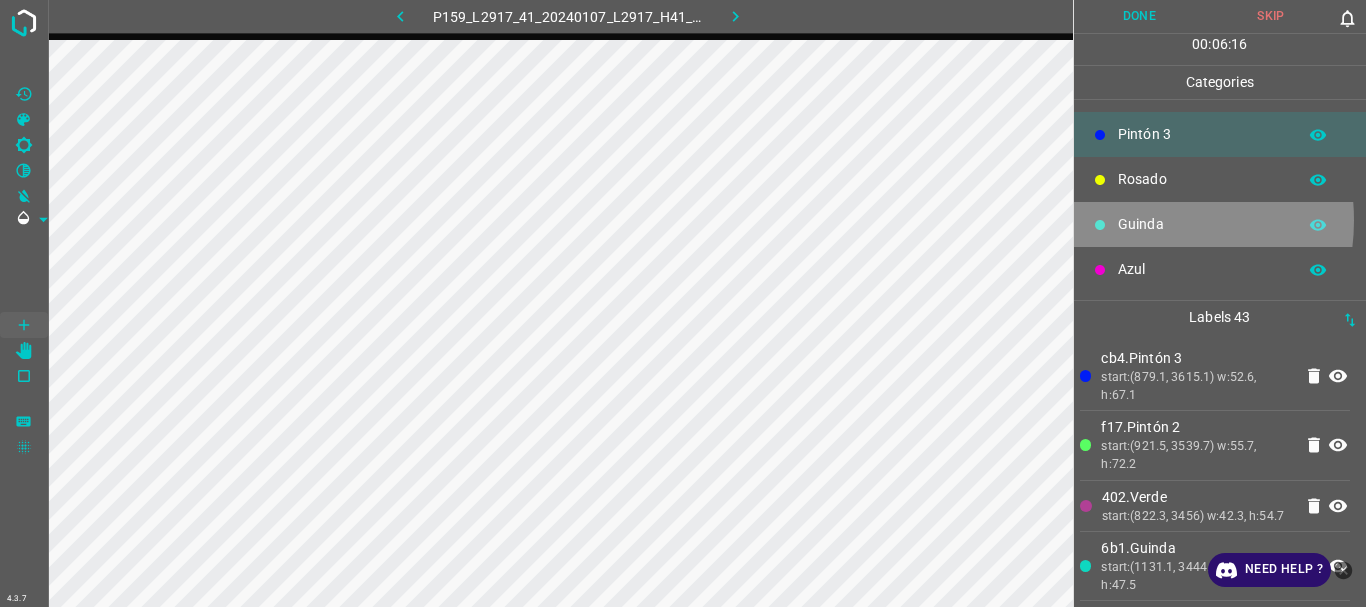 click on "Guinda" at bounding box center (1202, 224) 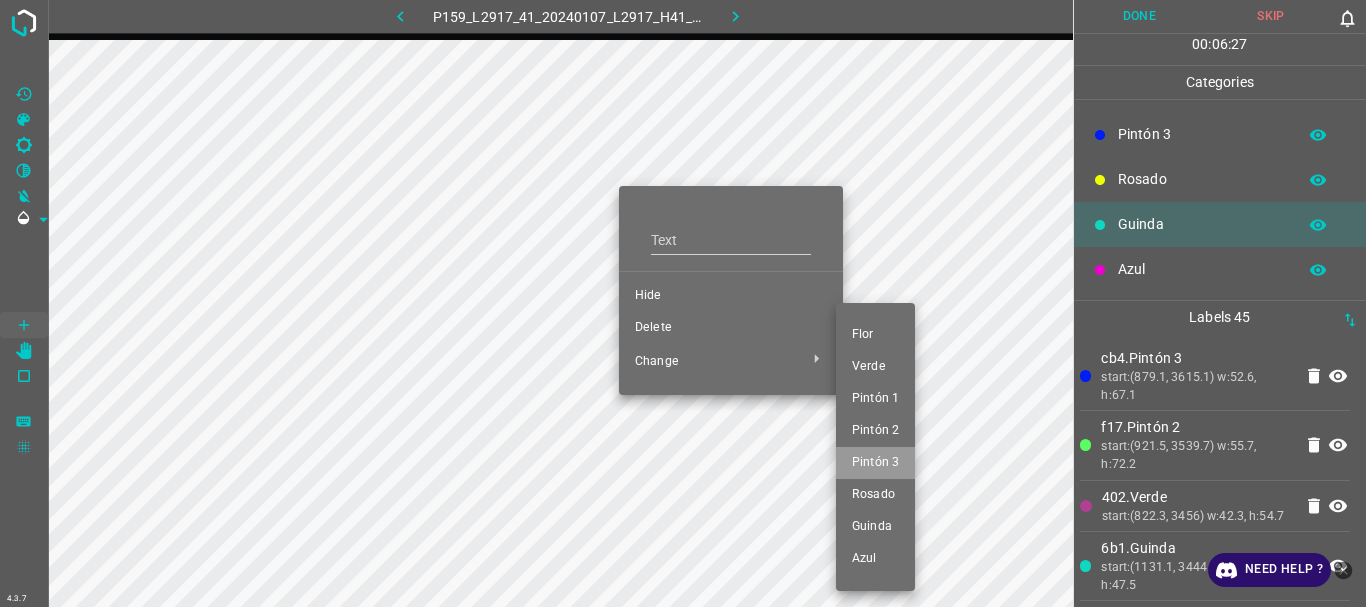 click on "Pintón 3" at bounding box center (875, 463) 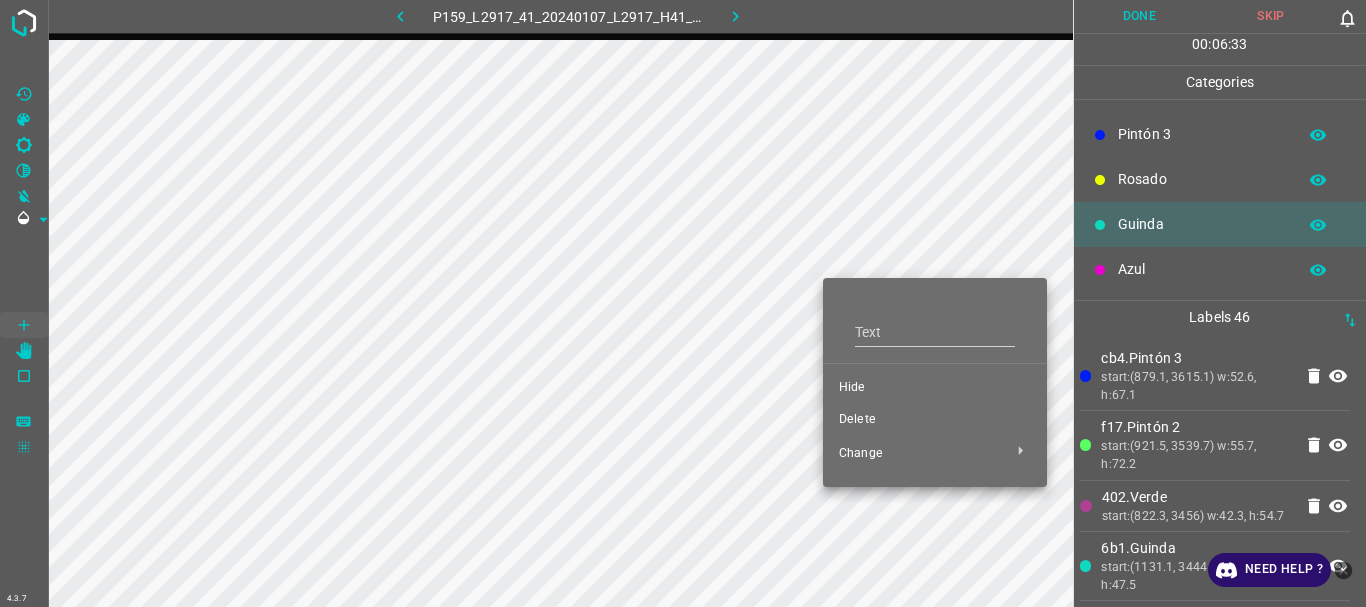 click on "Delete" at bounding box center (935, 420) 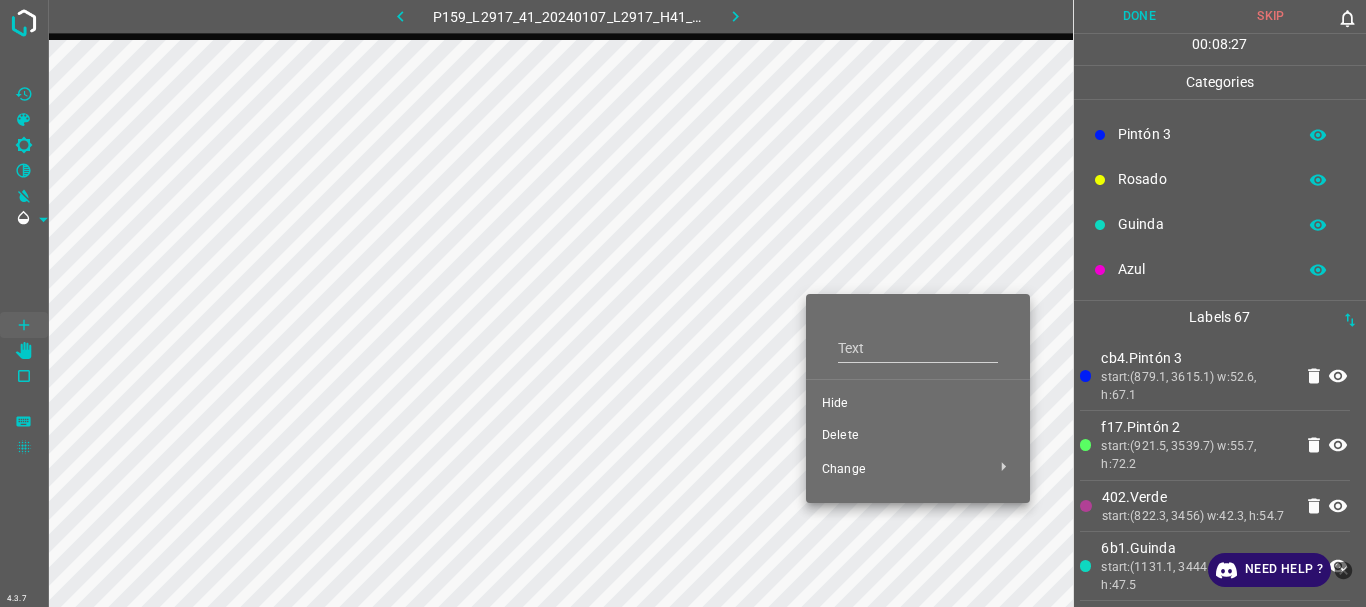 click on "Delete" at bounding box center (918, 436) 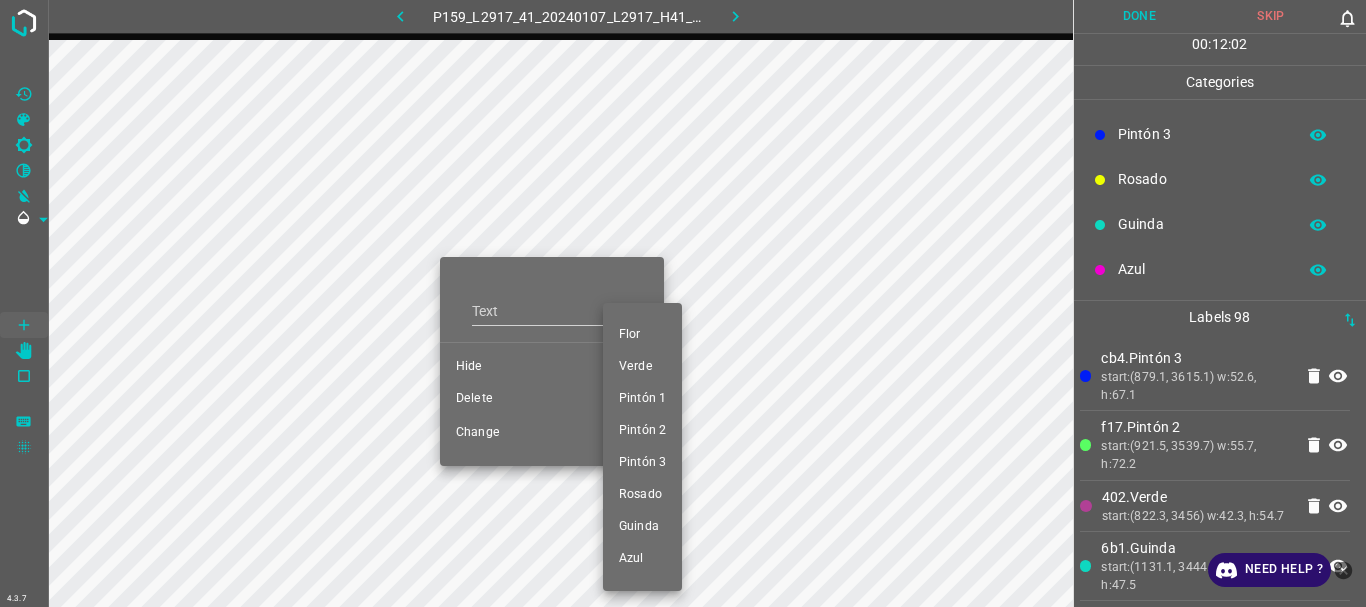 click at bounding box center (683, 303) 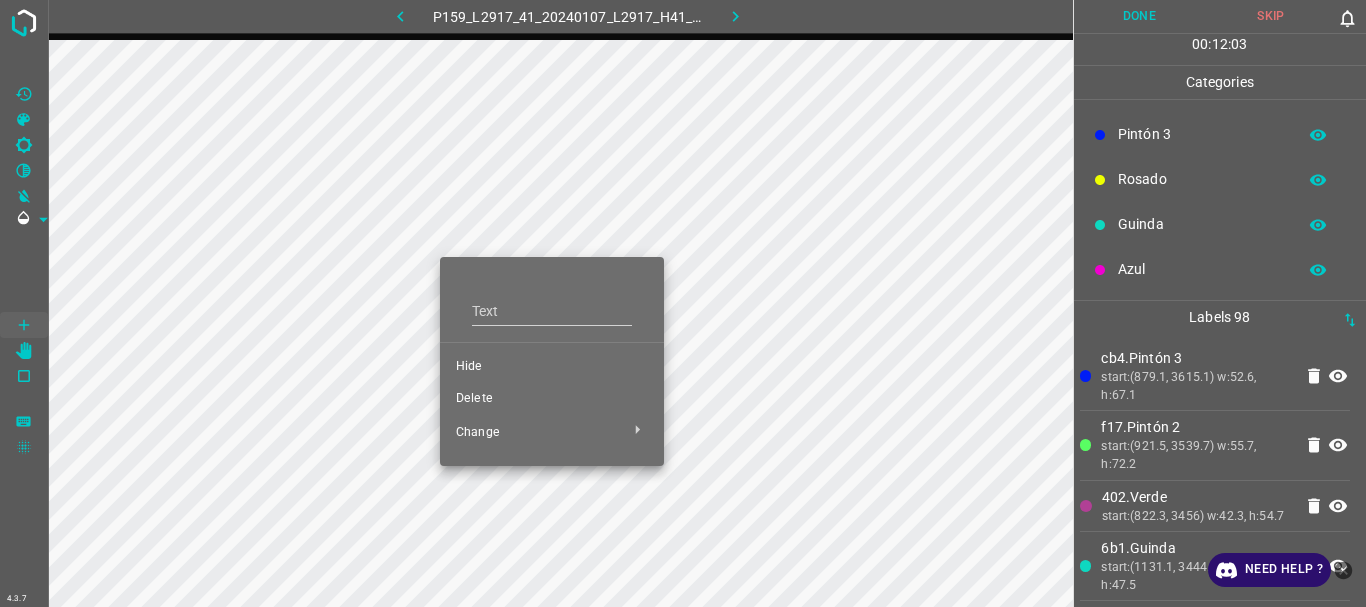 click on "[PERSON_NAME] Verde Pintón 1 Pintón 2 Pintón 3 [PERSON_NAME] Azul" at bounding box center [683, 303] 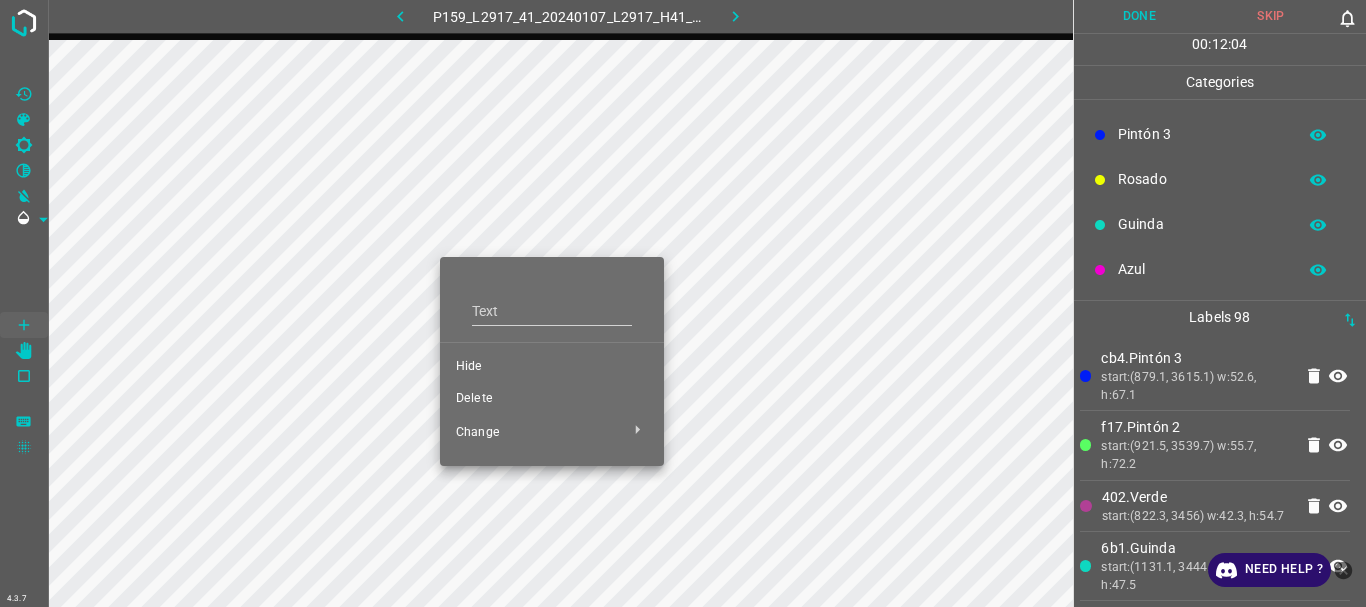 click on "[PERSON_NAME] Verde Pintón 1 Pintón 2 Pintón 3 [PERSON_NAME] Azul" at bounding box center (683, 303) 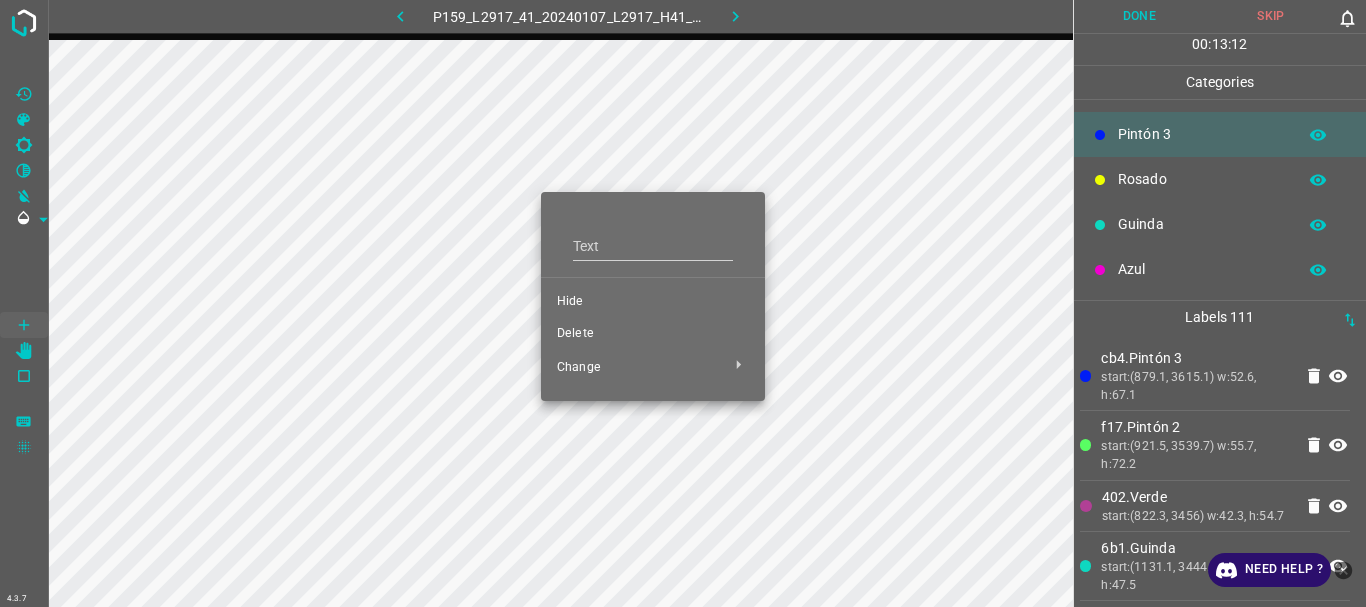 click on "Delete" at bounding box center (653, 334) 